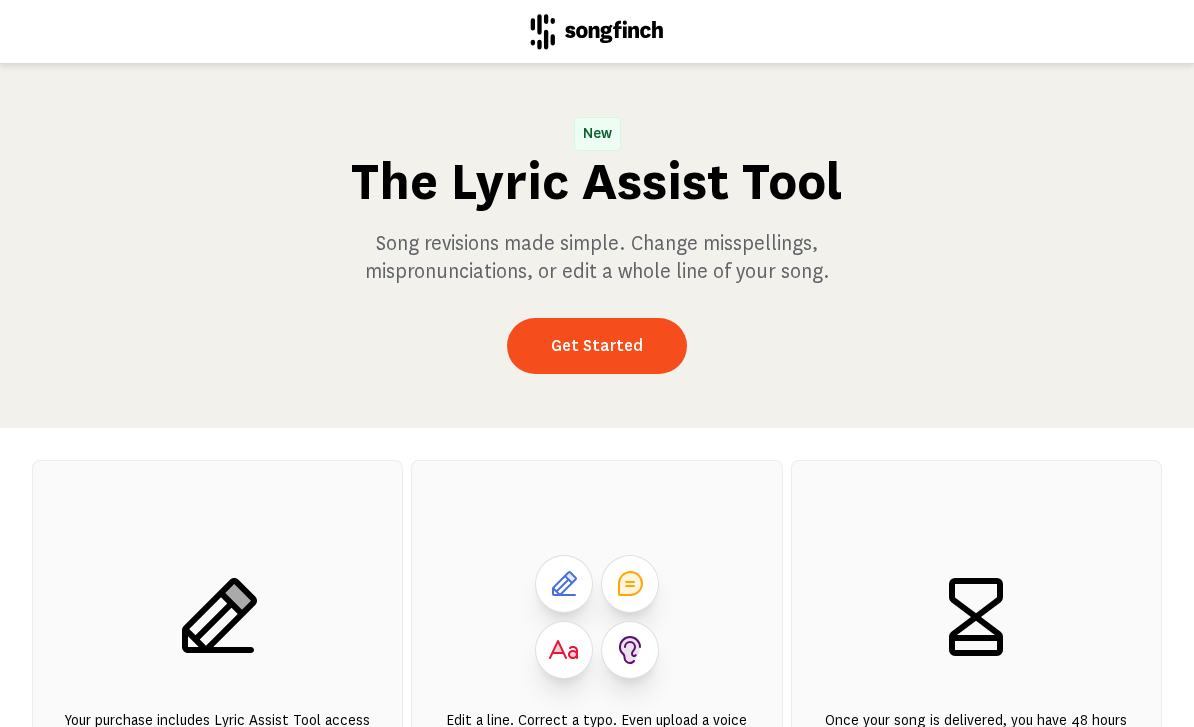 scroll, scrollTop: 0, scrollLeft: 0, axis: both 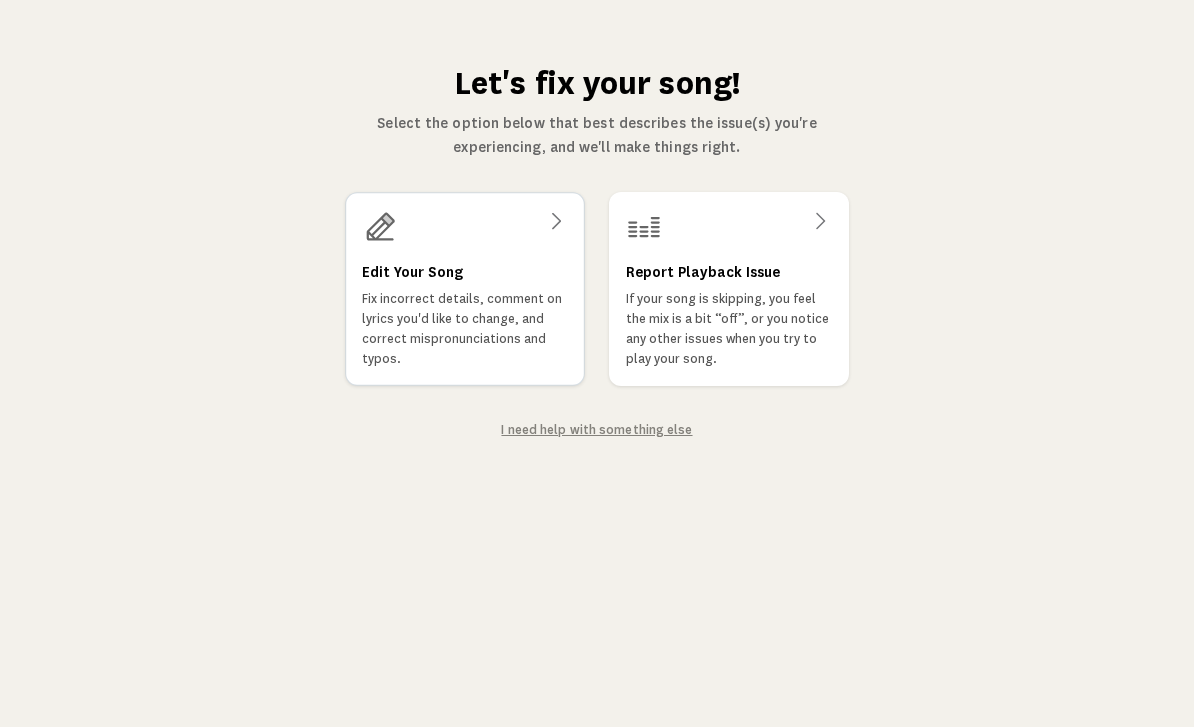 click on "Fix incorrect details, comment on lyrics you'd like to change, and correct mispronunciations and typos." at bounding box center [465, 329] 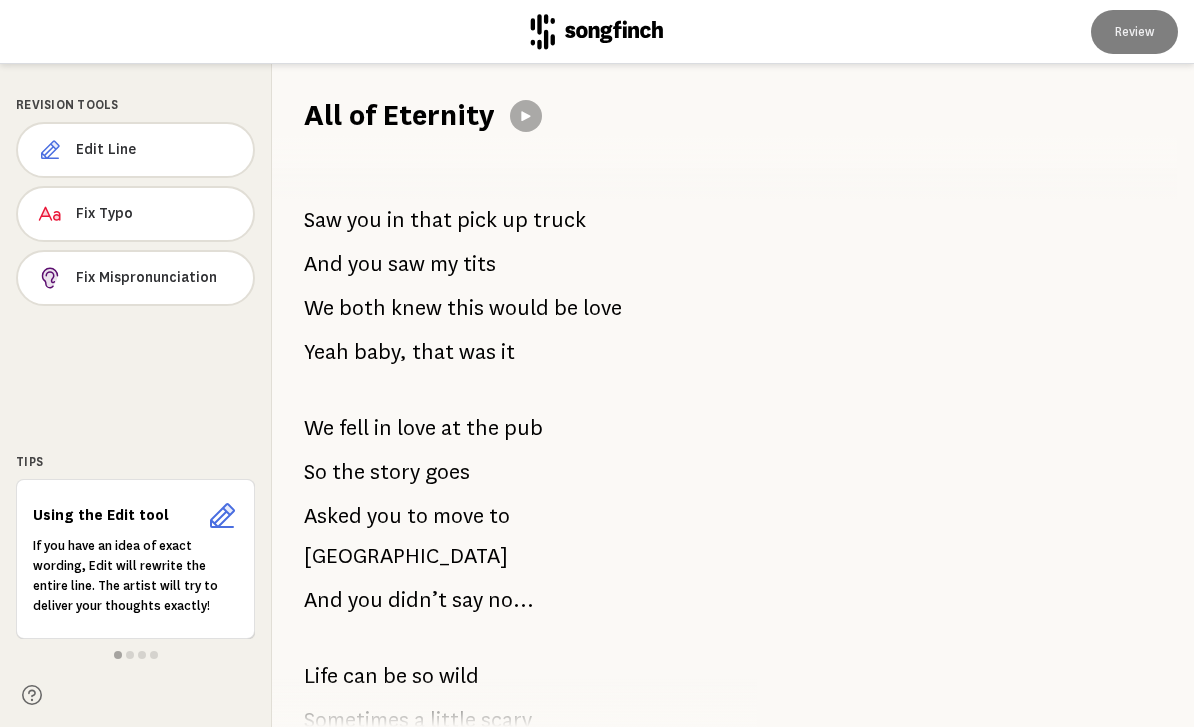 click on "you" at bounding box center (365, 264) 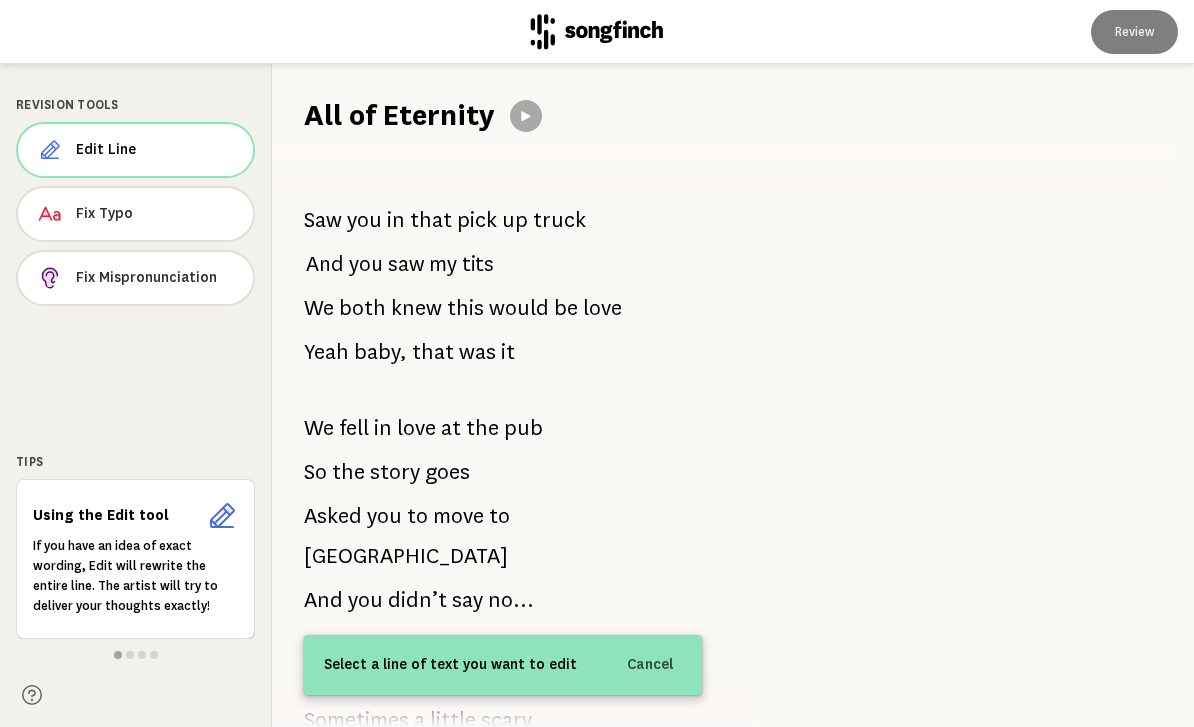 click on "saw" at bounding box center [406, 263] 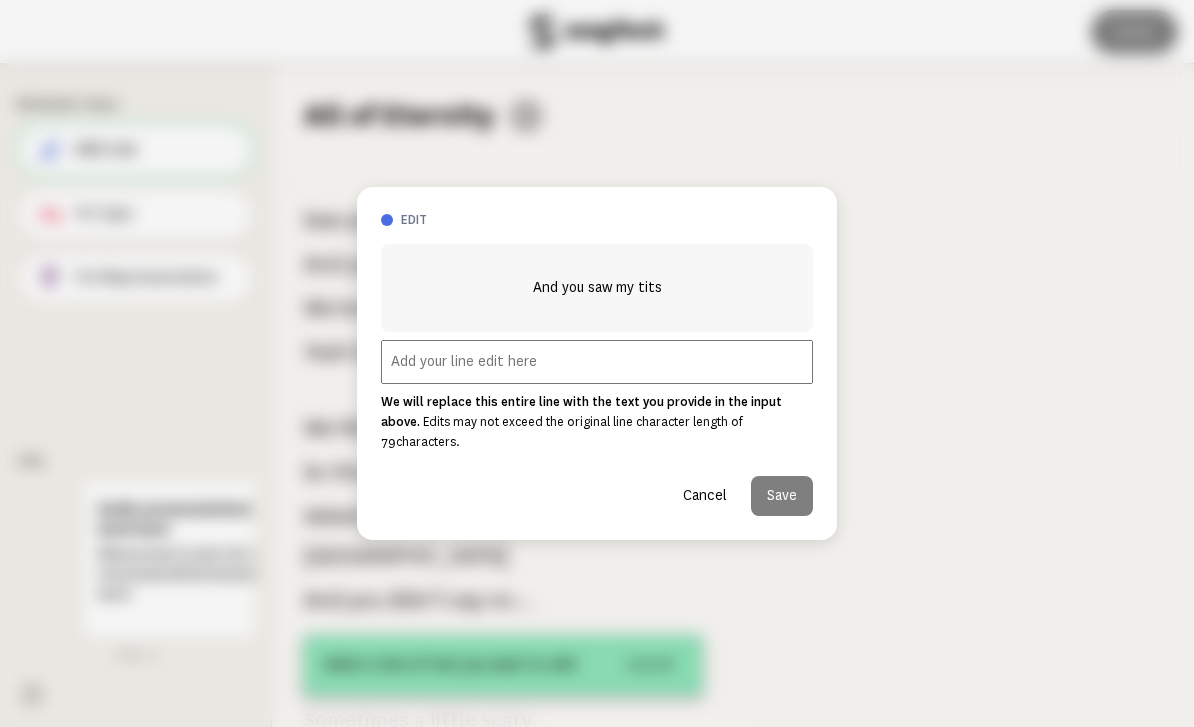 click on "And you saw my tits" at bounding box center (597, 288) 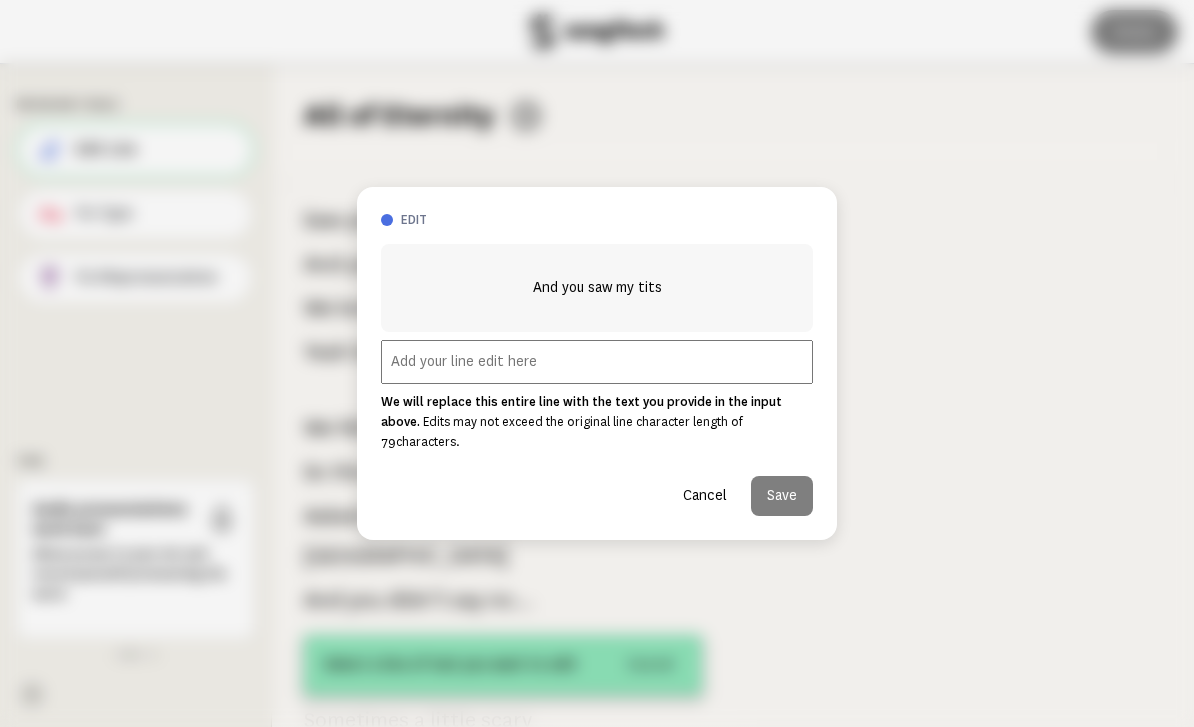 click on "And you saw my tits" at bounding box center [597, 288] 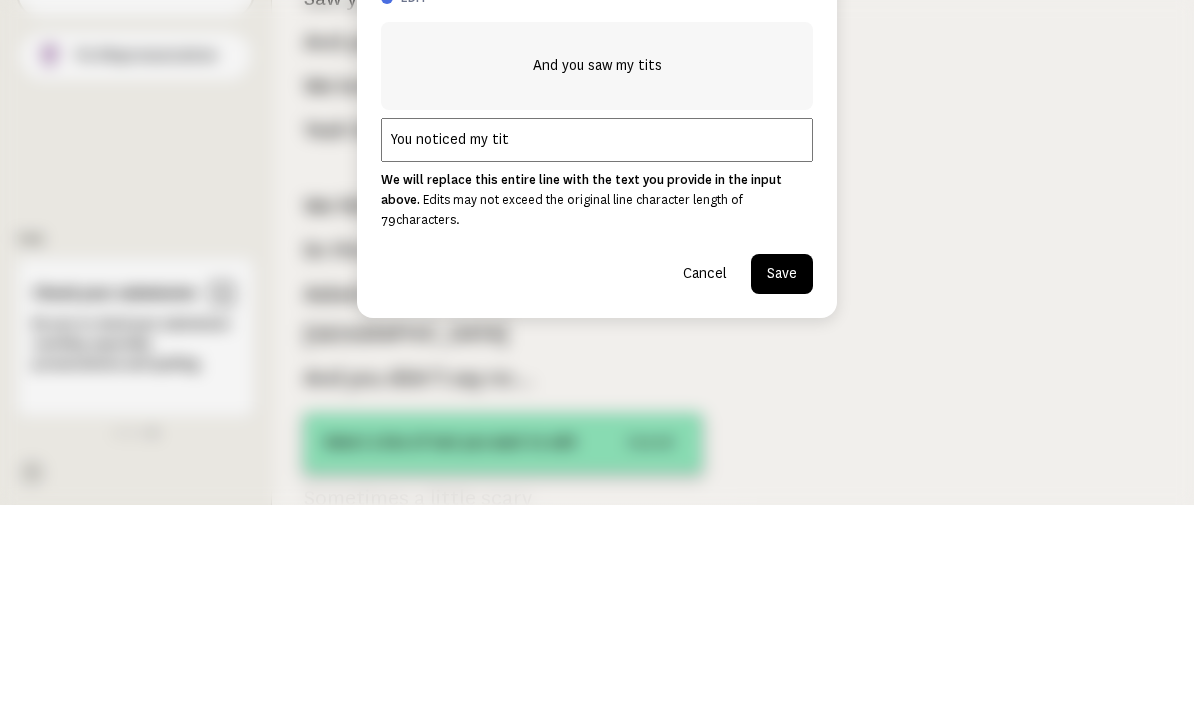 type on "You noticed my tits" 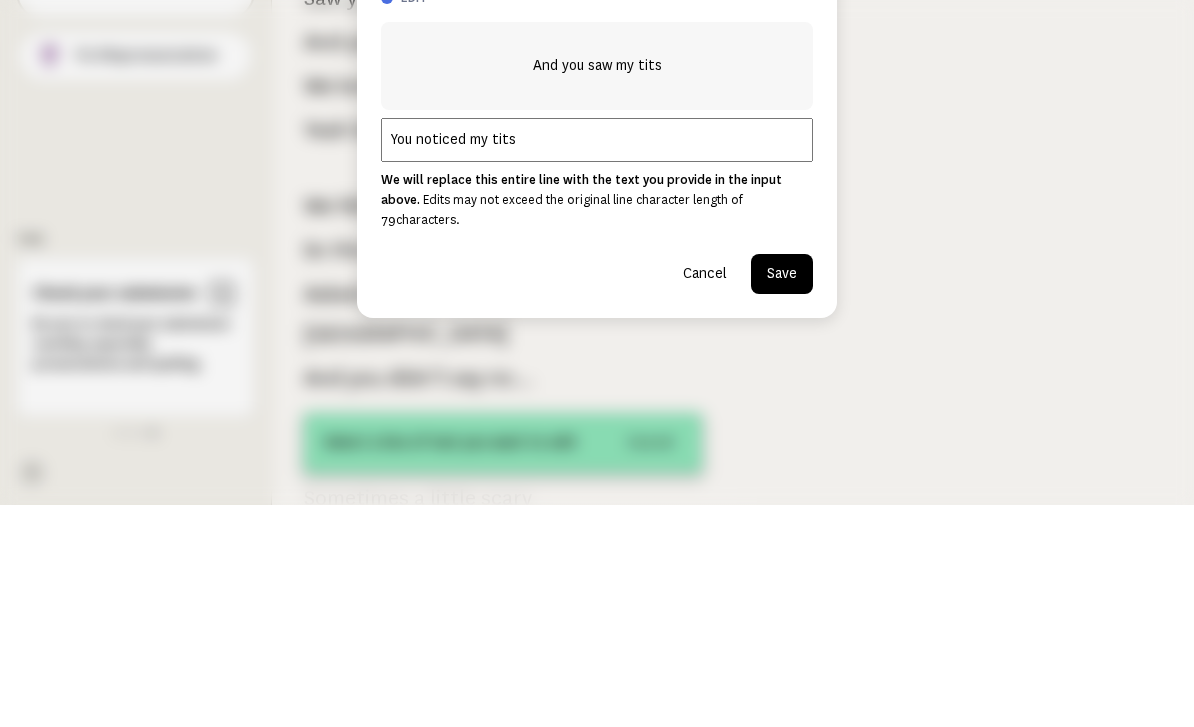 click on "Save" at bounding box center [782, 496] 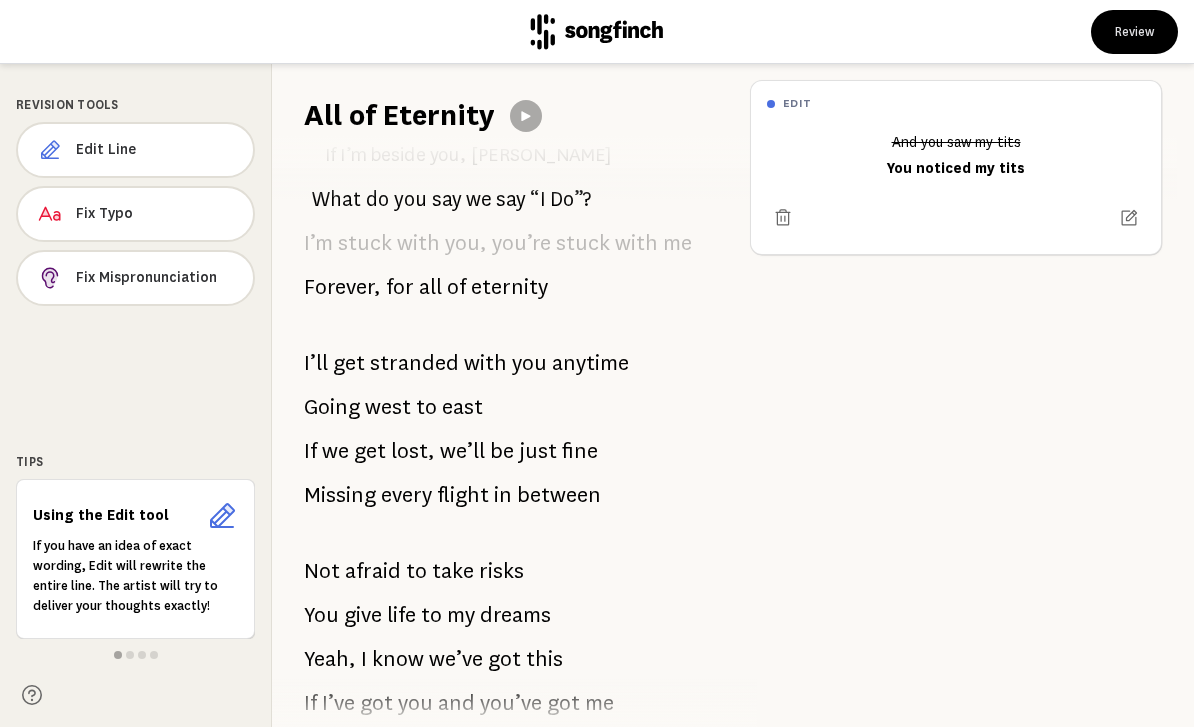 scroll, scrollTop: 687, scrollLeft: 0, axis: vertical 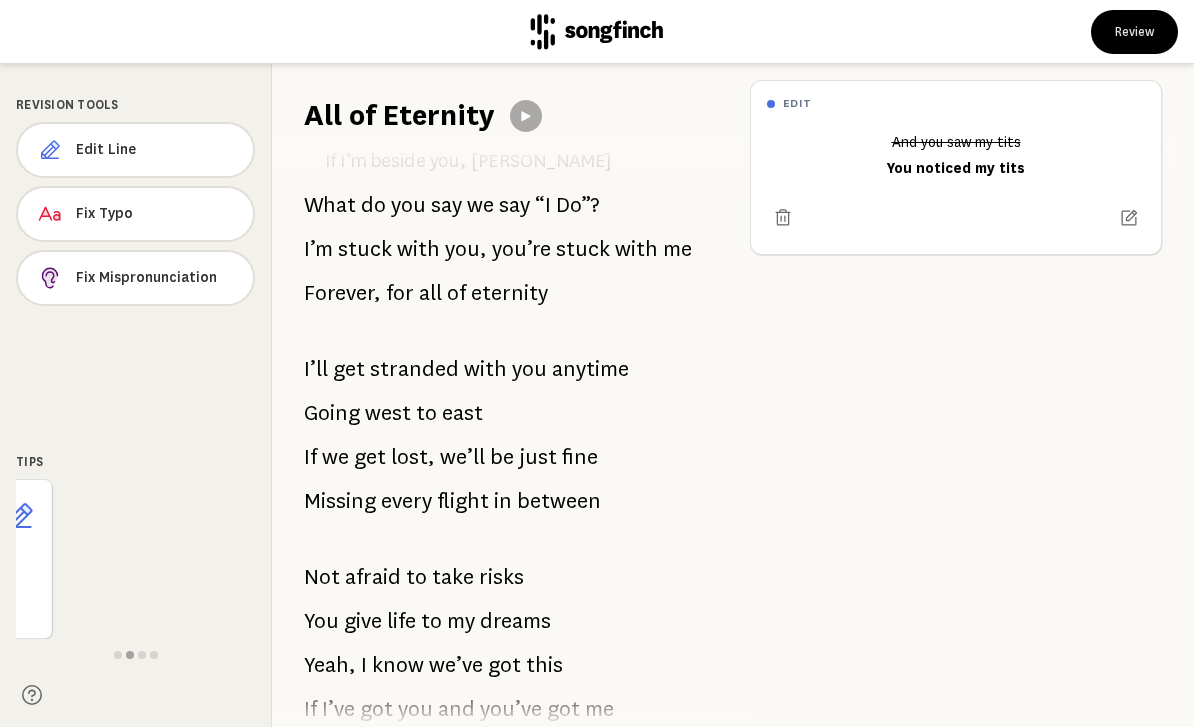 click on "Edit Line" at bounding box center (156, 150) 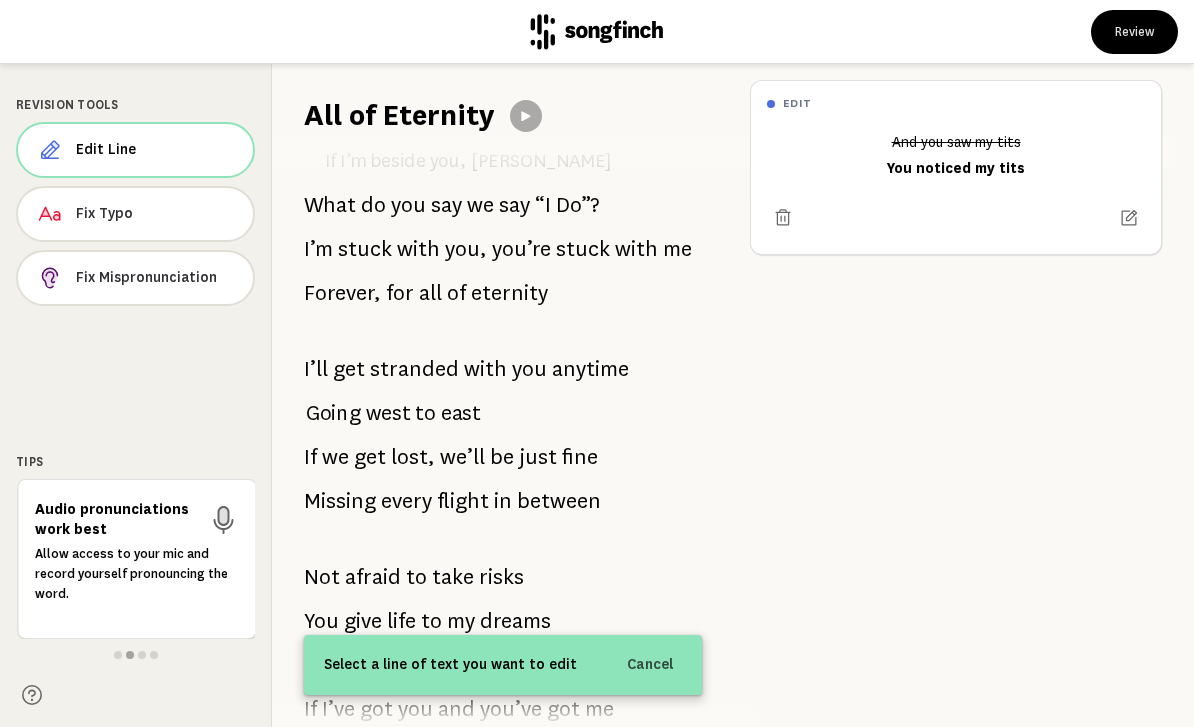 click on "west" at bounding box center [388, 412] 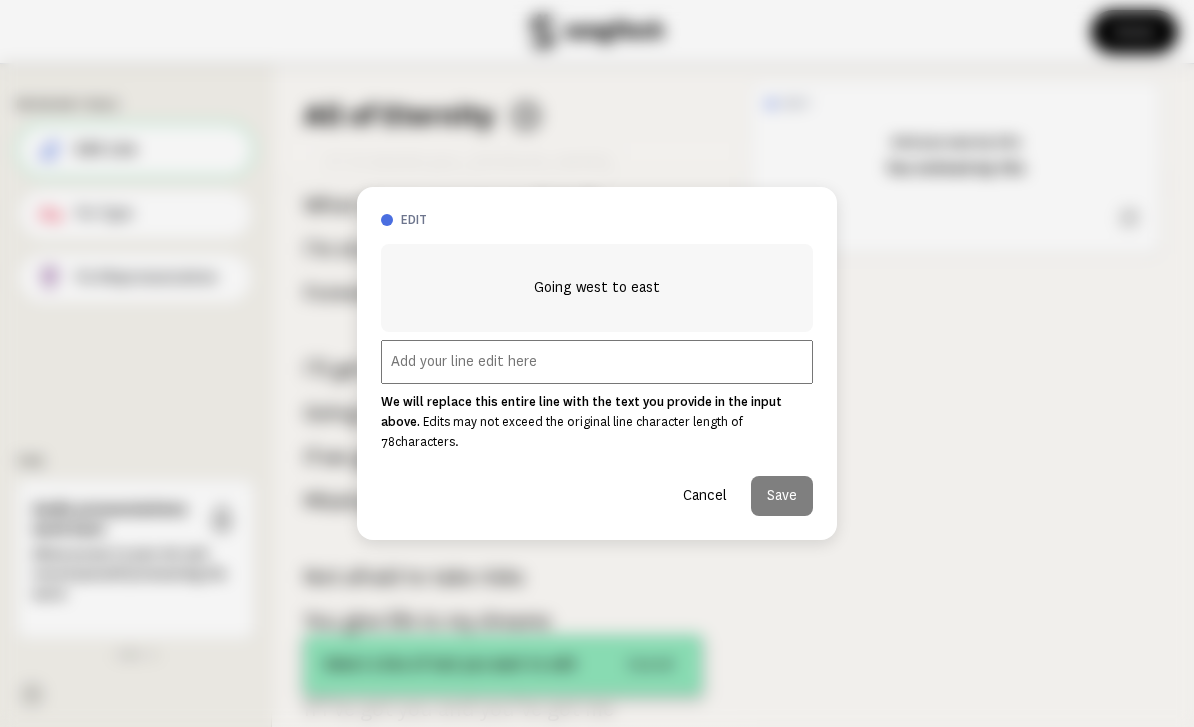 click at bounding box center (597, 362) 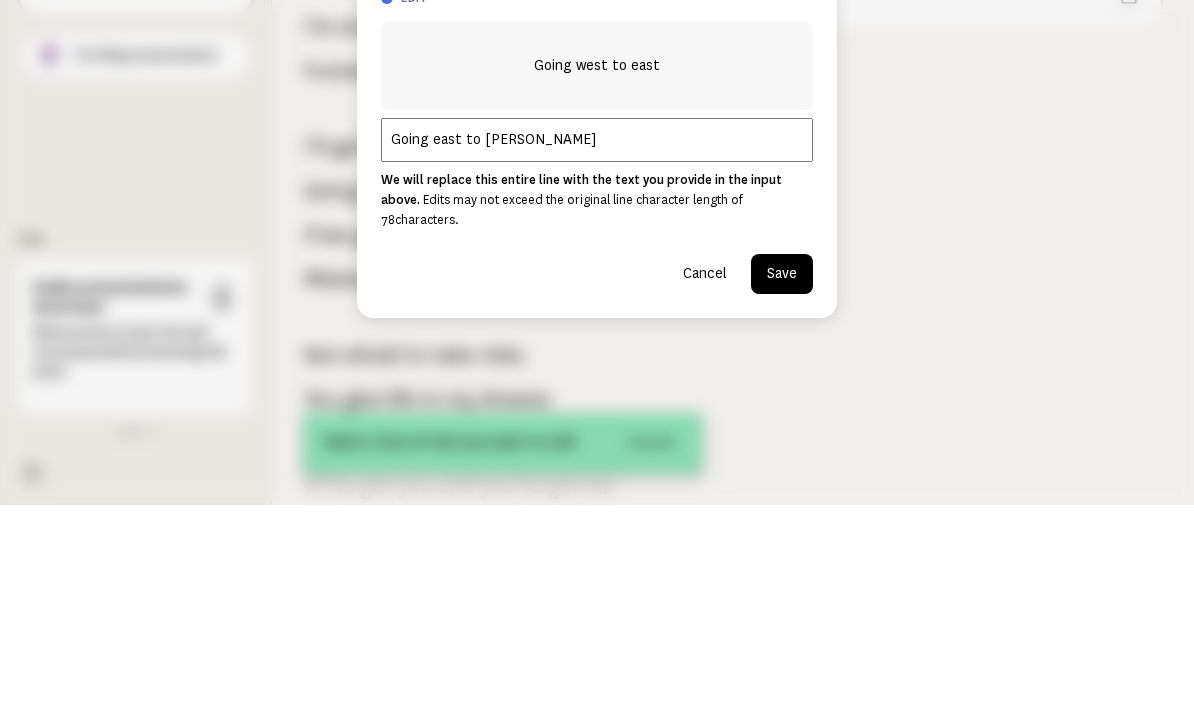 type on "Going east to west" 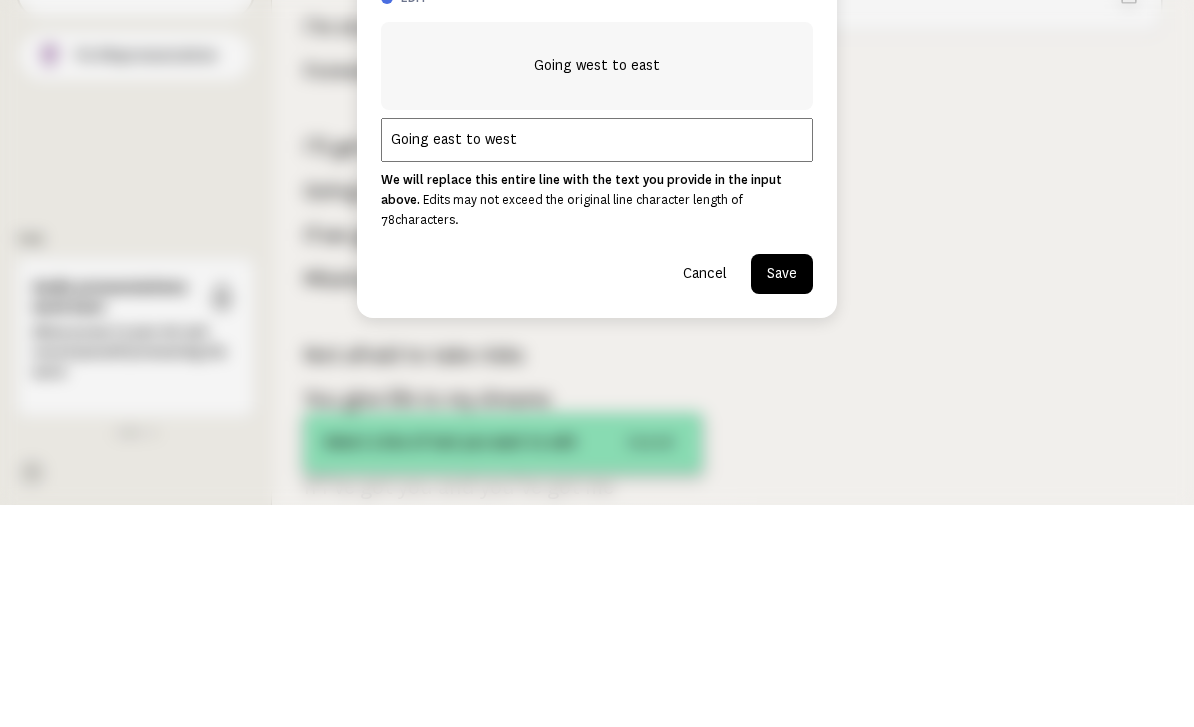 click on "Save" at bounding box center [782, 496] 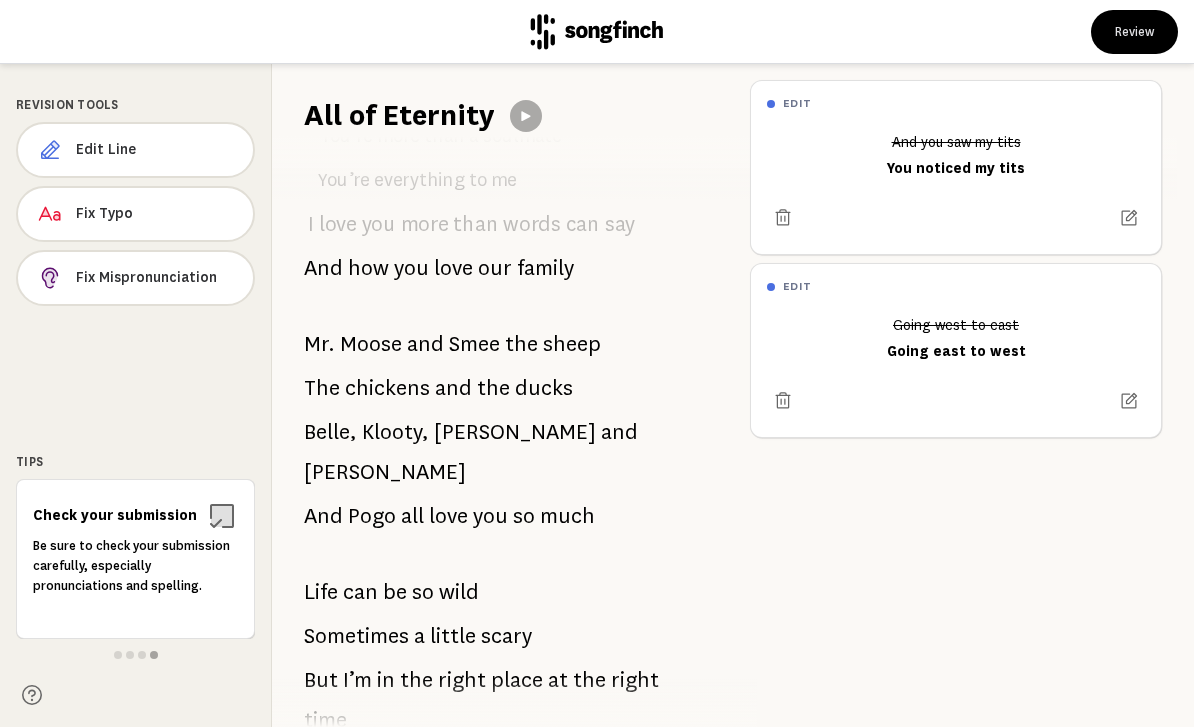 scroll, scrollTop: 1718, scrollLeft: 0, axis: vertical 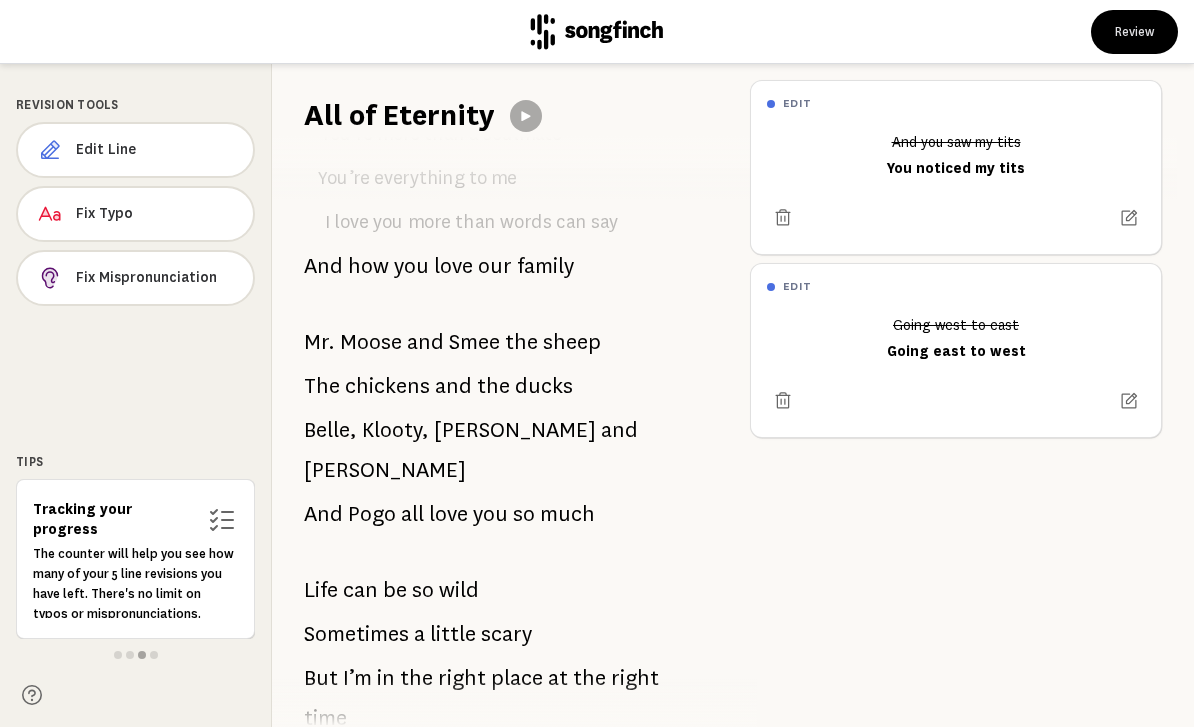 click on "edit And you saw my tits You noticed my tits edit Going west to east Going east to west" at bounding box center (964, 395) 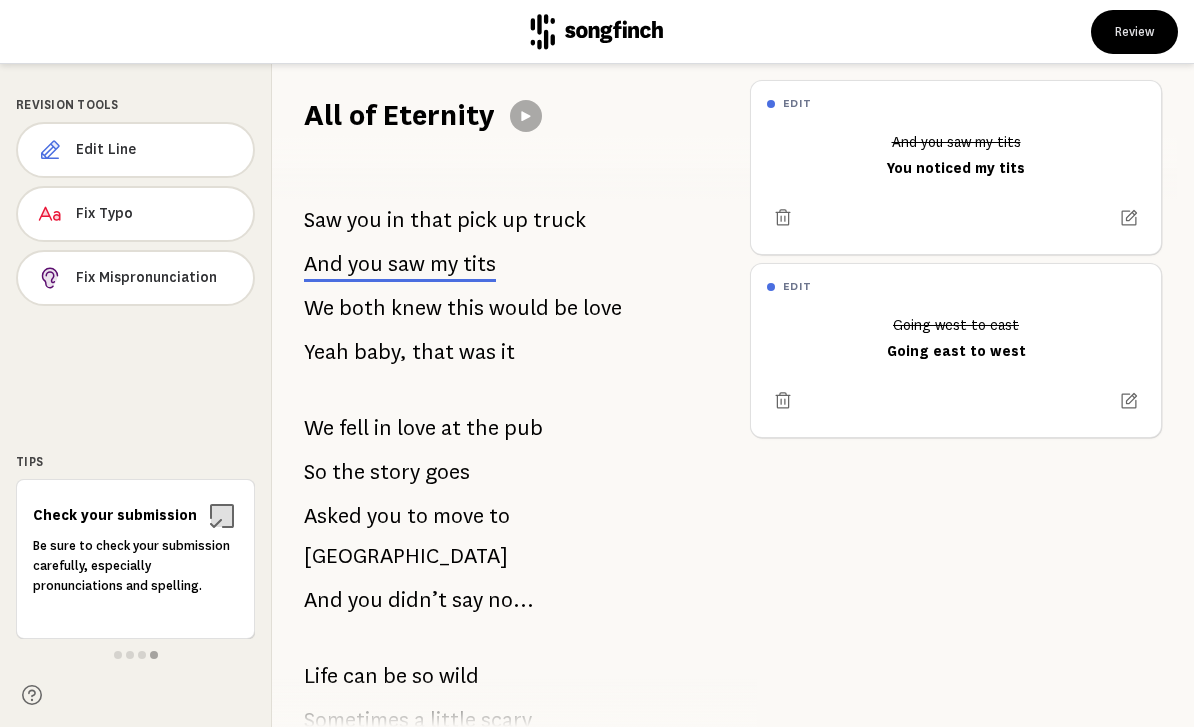 scroll, scrollTop: 0, scrollLeft: 0, axis: both 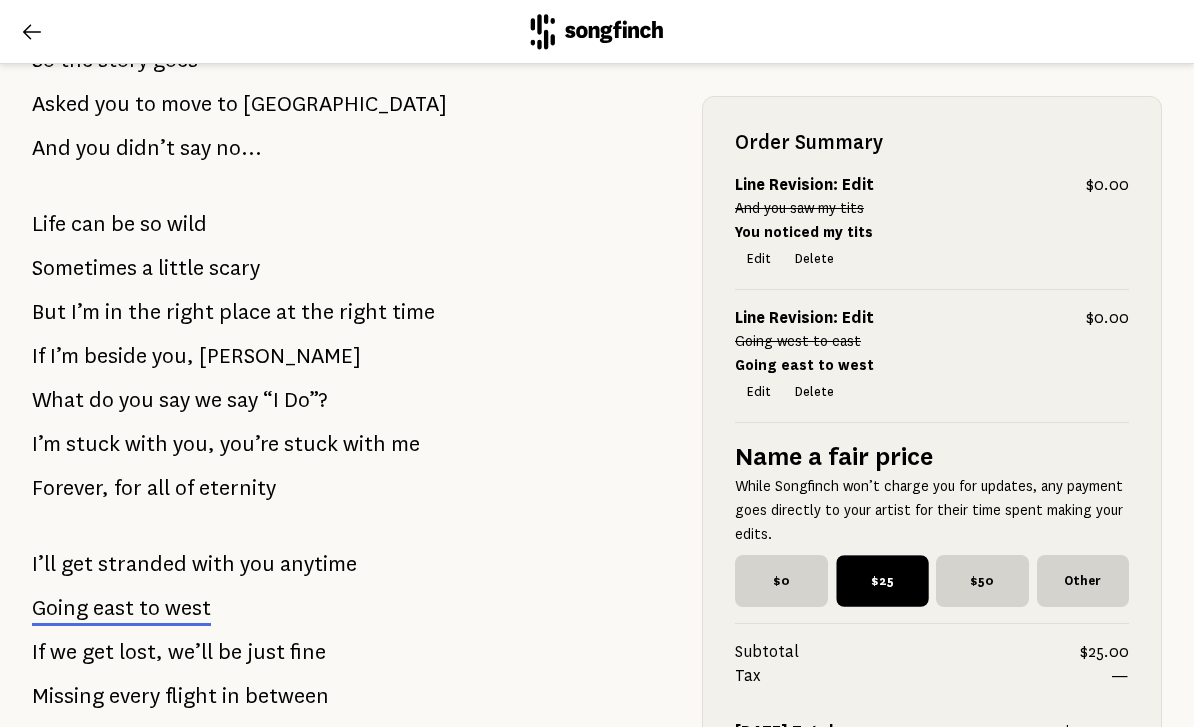 click on "$25" at bounding box center (882, 582) 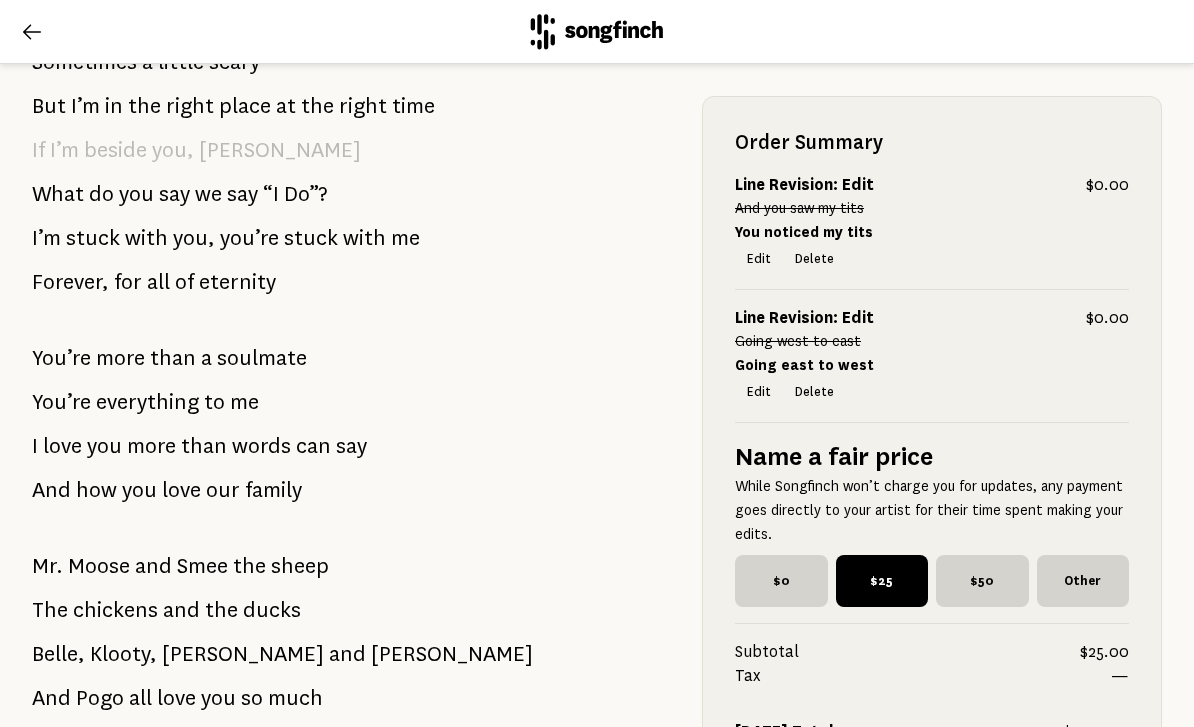 scroll, scrollTop: 1560, scrollLeft: 0, axis: vertical 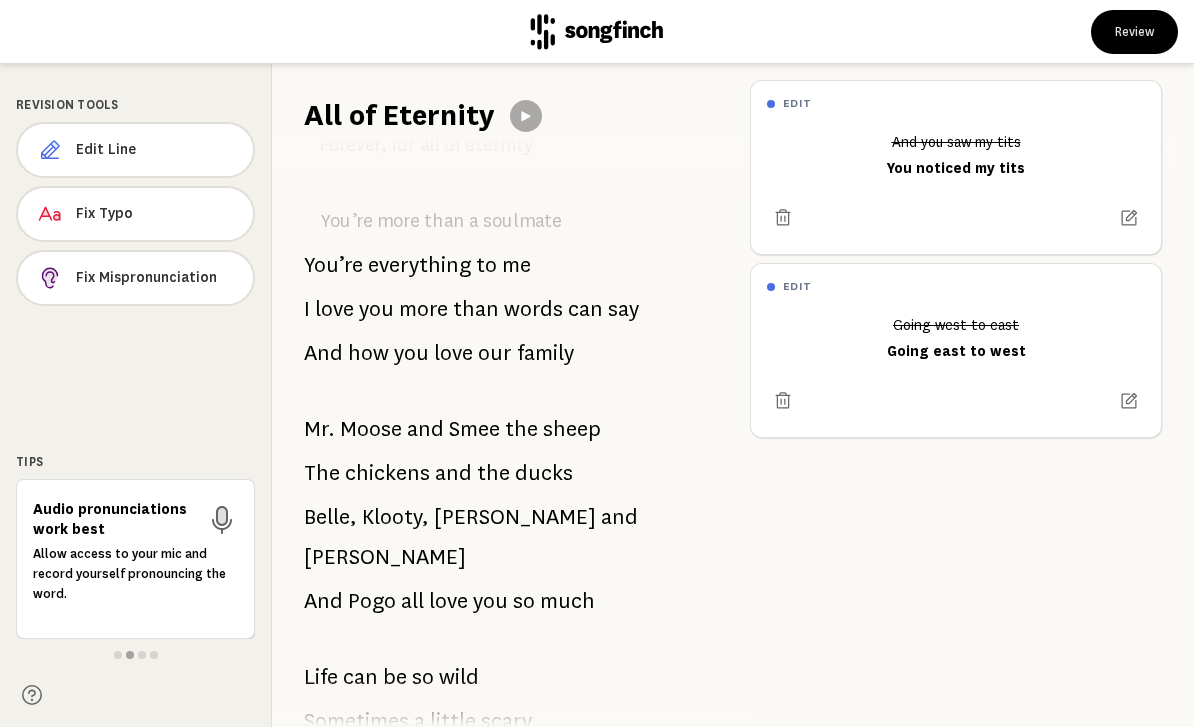 click on "Edit Line" at bounding box center [156, 150] 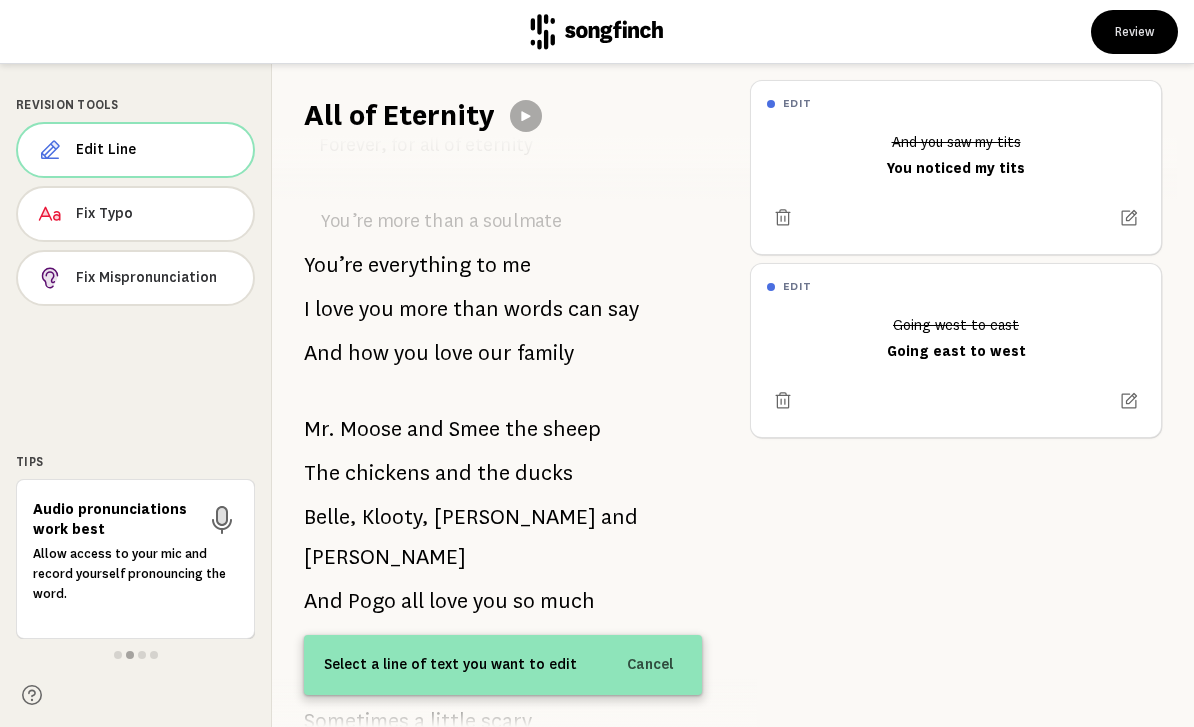 click on "[PERSON_NAME]" at bounding box center (515, 517) 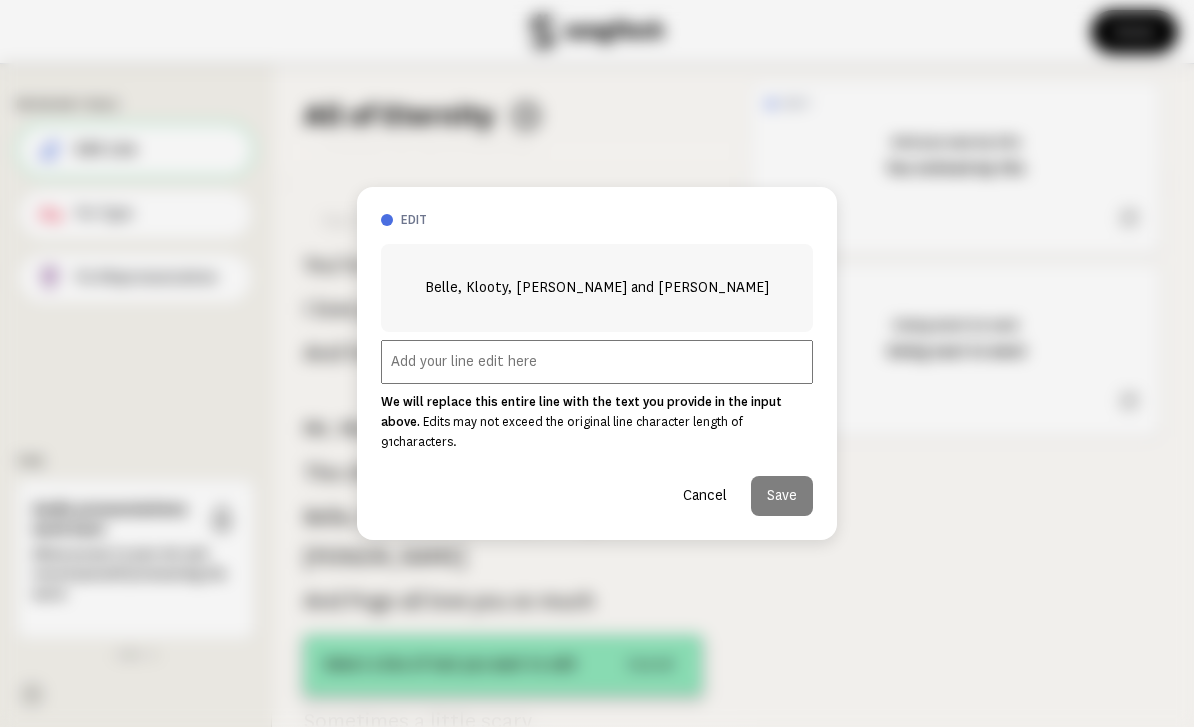 click at bounding box center (597, 362) 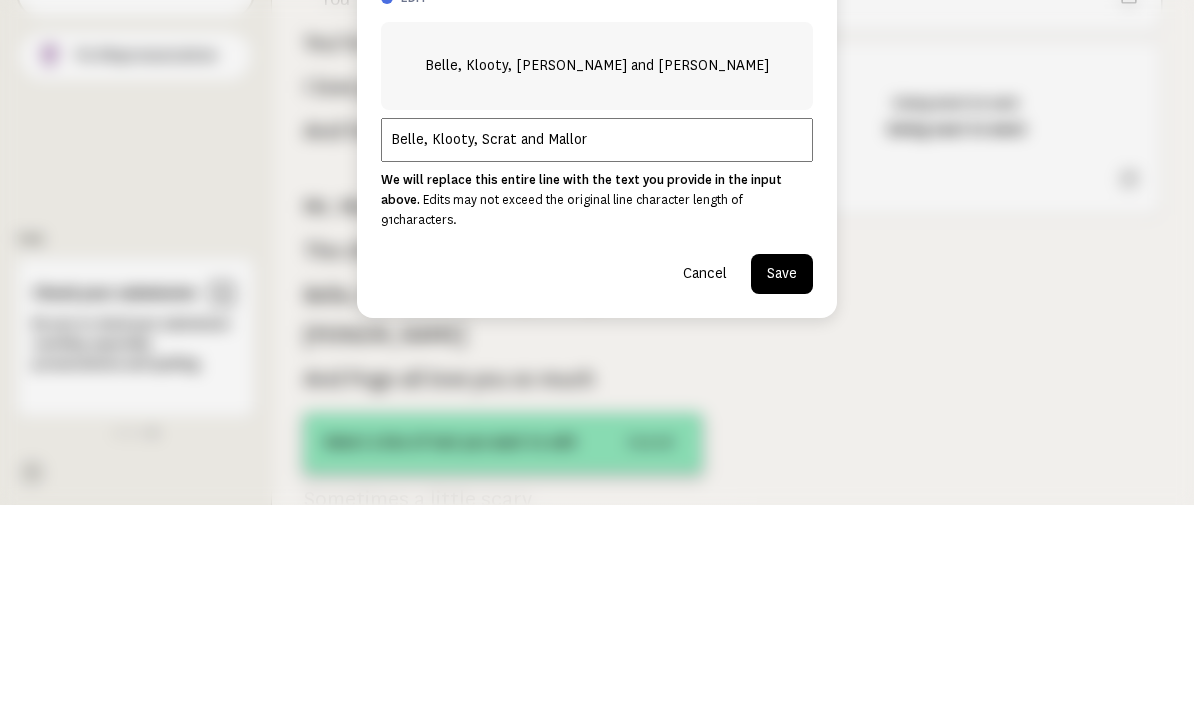 type on "Belle, Klooty, [PERSON_NAME] and [PERSON_NAME]" 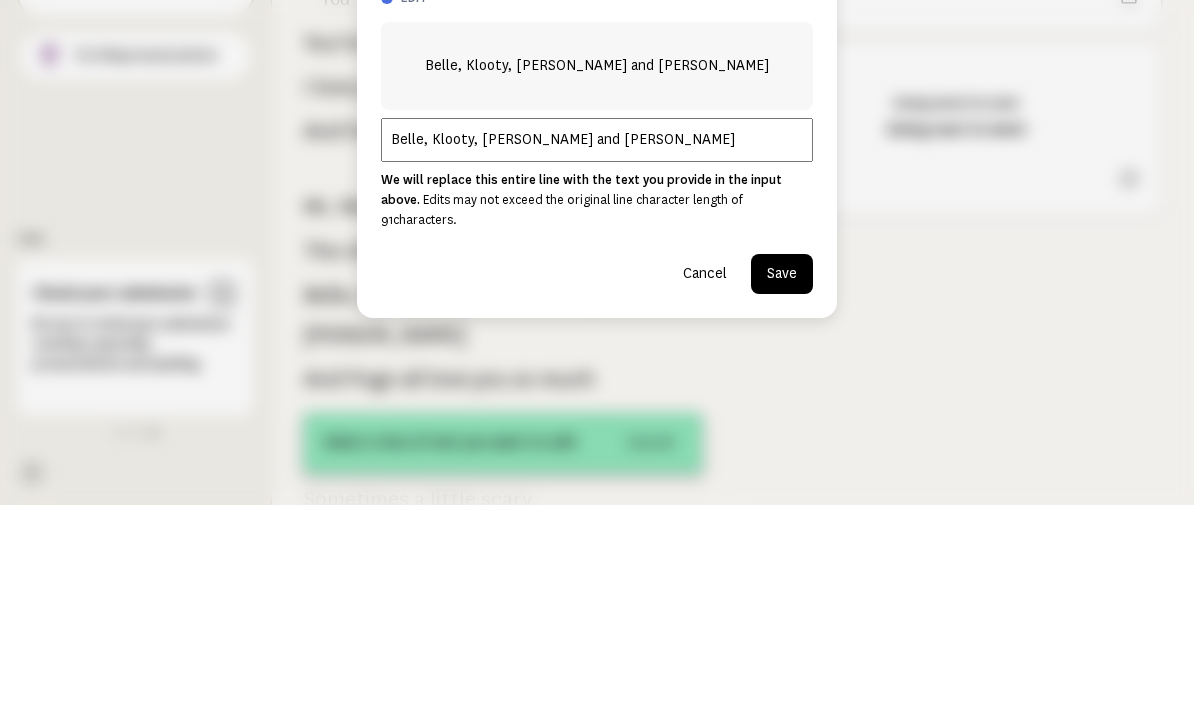 click on "Save" at bounding box center [782, 496] 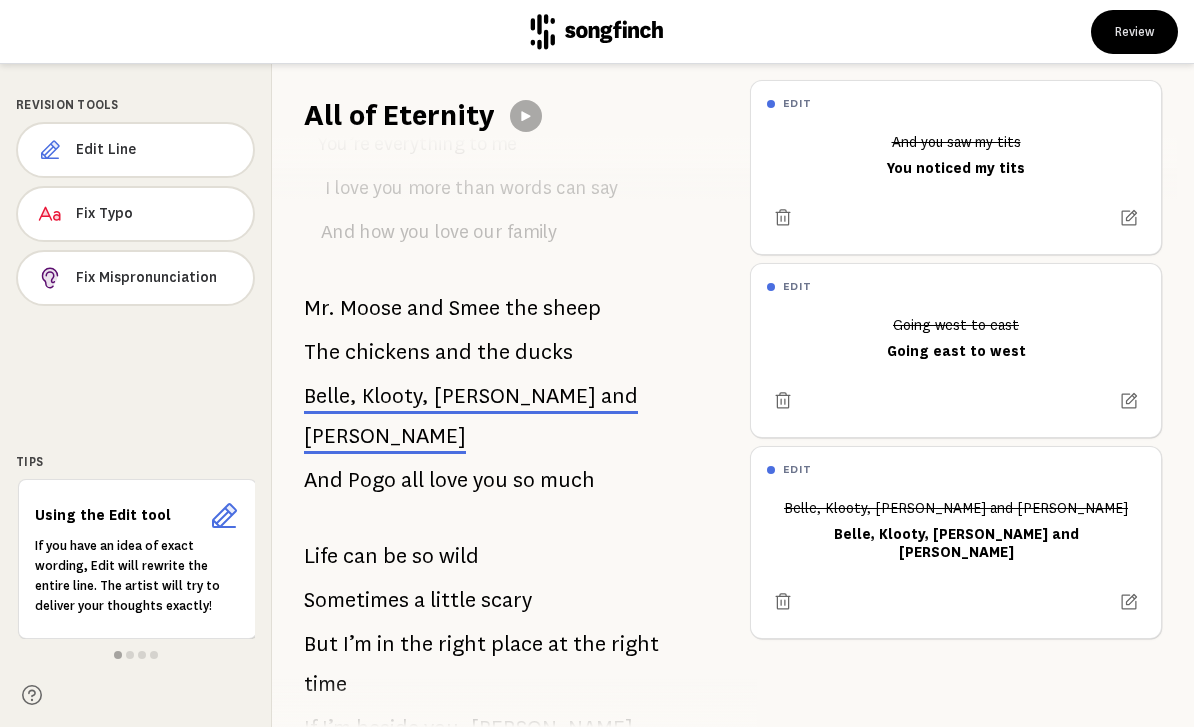 scroll, scrollTop: 1748, scrollLeft: 0, axis: vertical 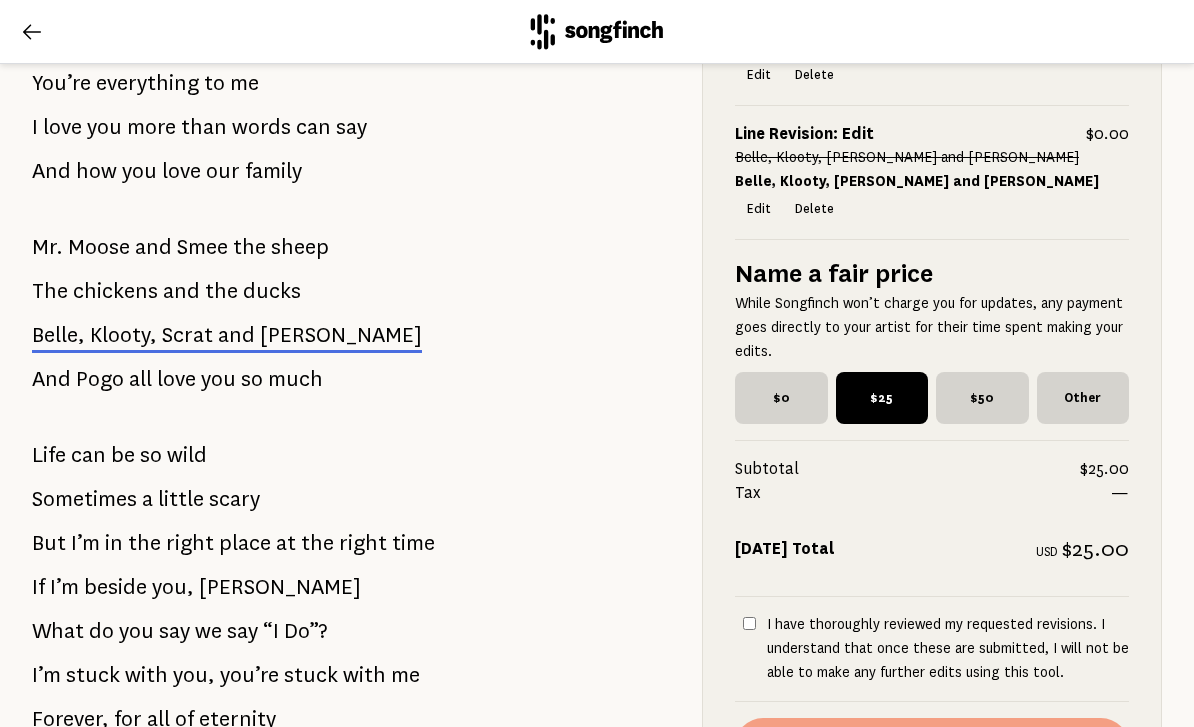 click on "[PERSON_NAME]" at bounding box center [341, 334] 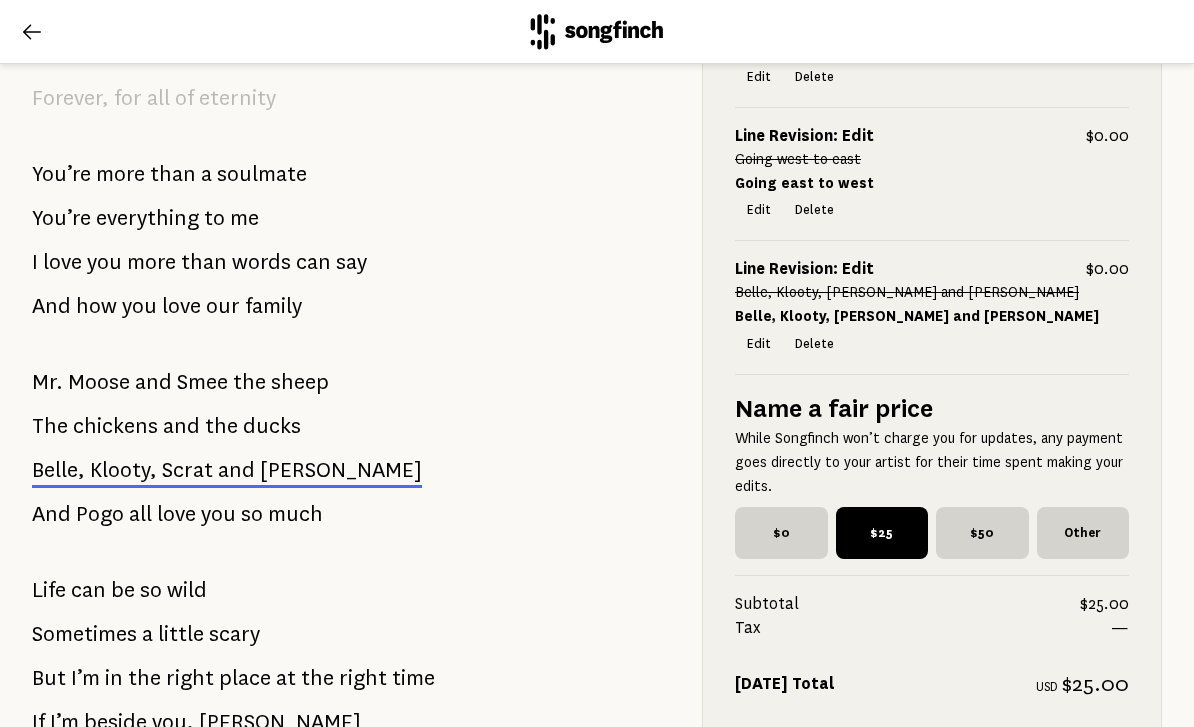 scroll, scrollTop: 1725, scrollLeft: 0, axis: vertical 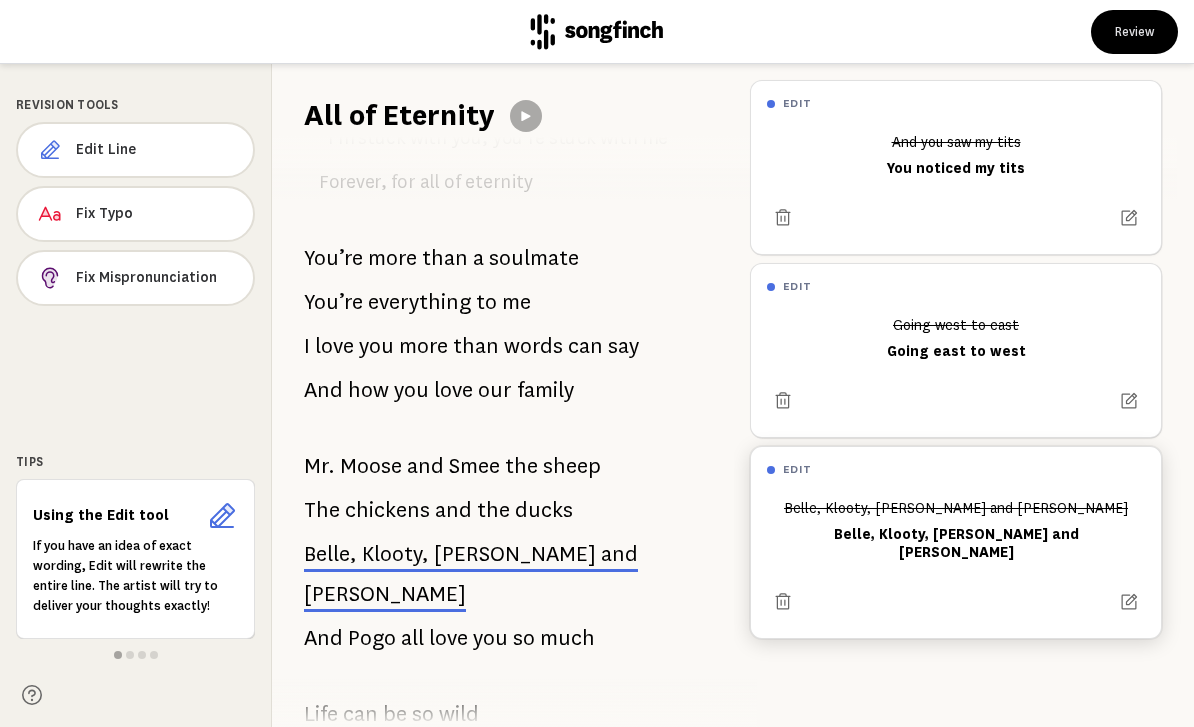 click on "and" at bounding box center (619, 553) 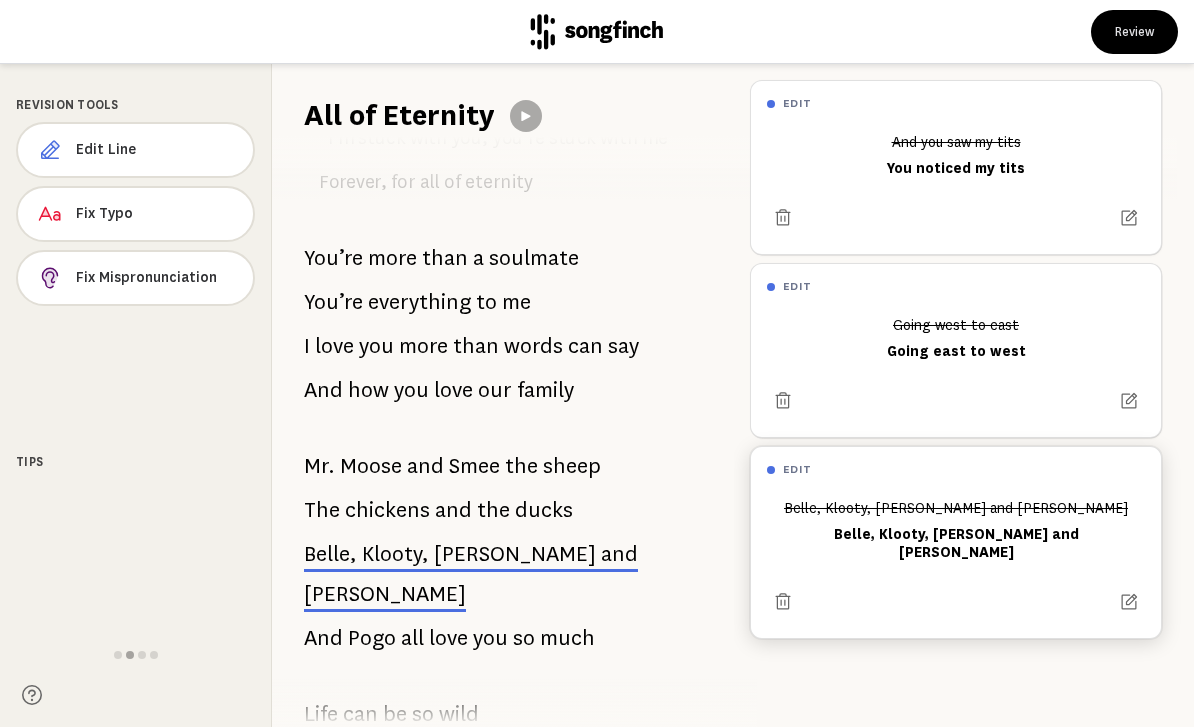 click on "[PERSON_NAME]" at bounding box center (515, 553) 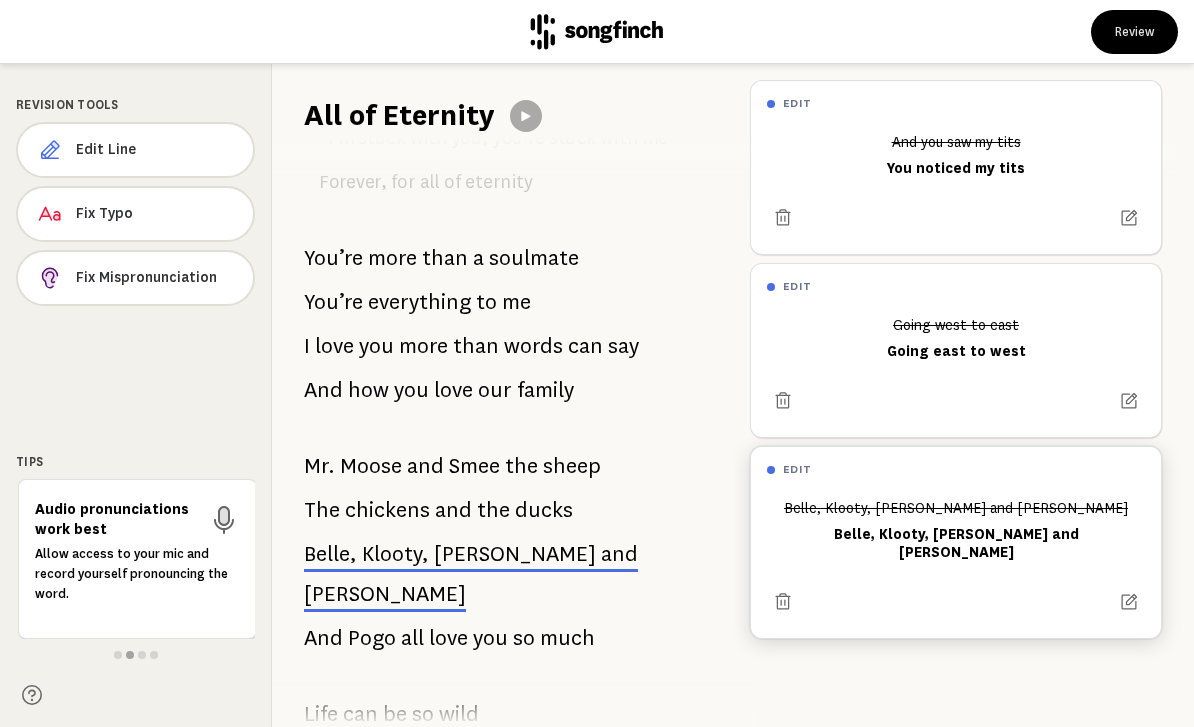 click on "Edit Line" at bounding box center [156, 150] 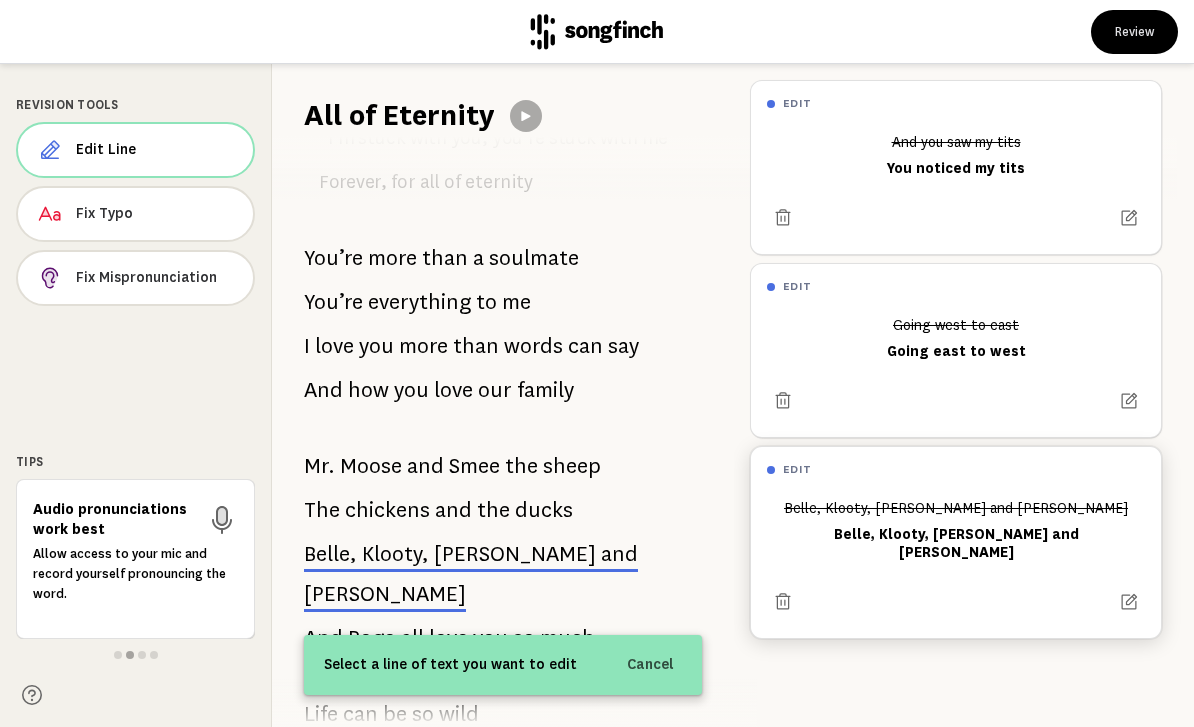 click on "[PERSON_NAME]" at bounding box center (515, 553) 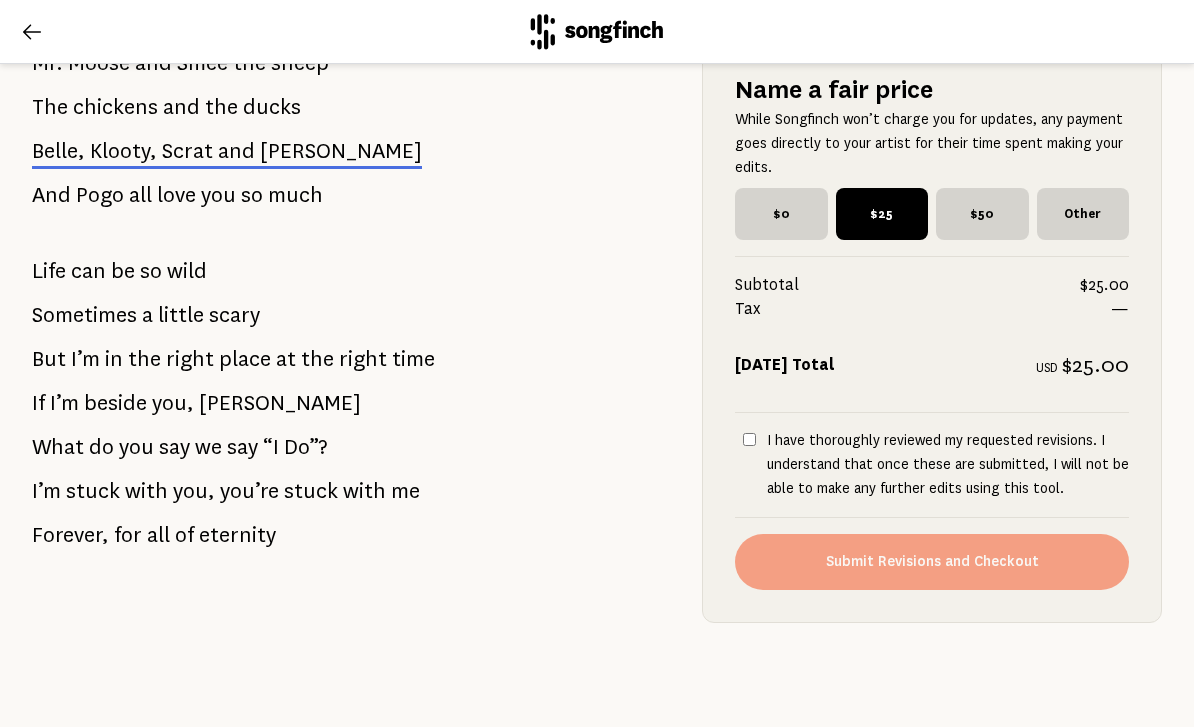 scroll, scrollTop: 2069, scrollLeft: 0, axis: vertical 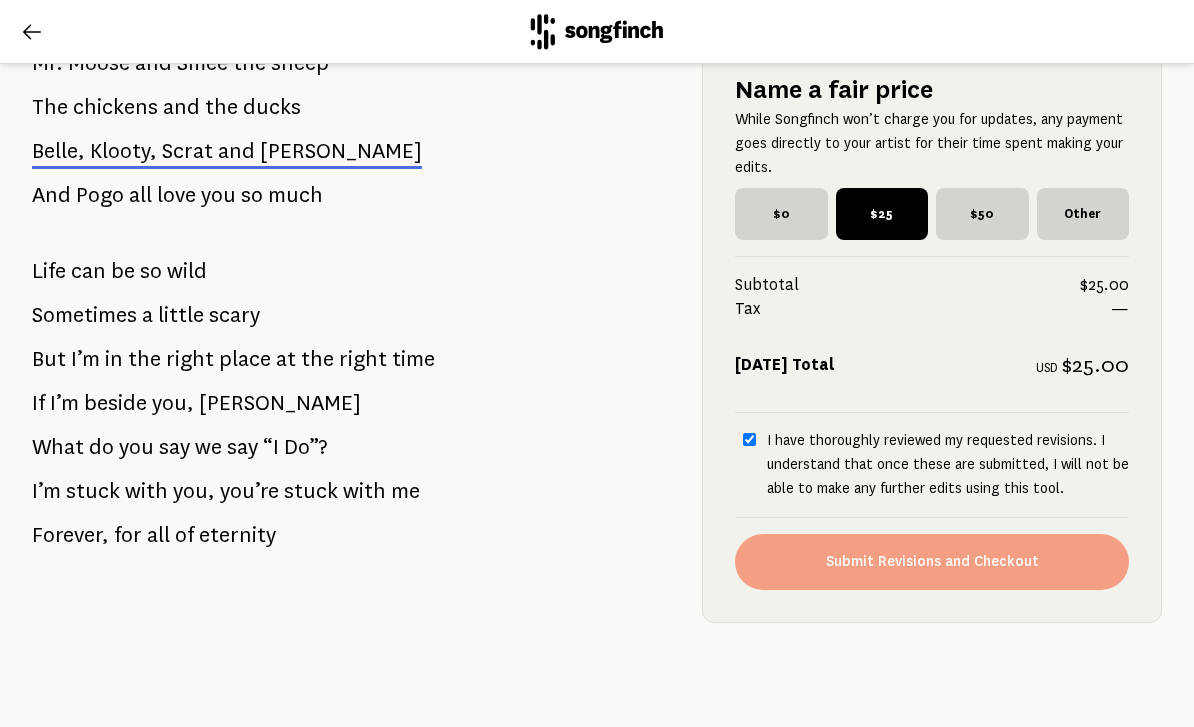 checkbox on "true" 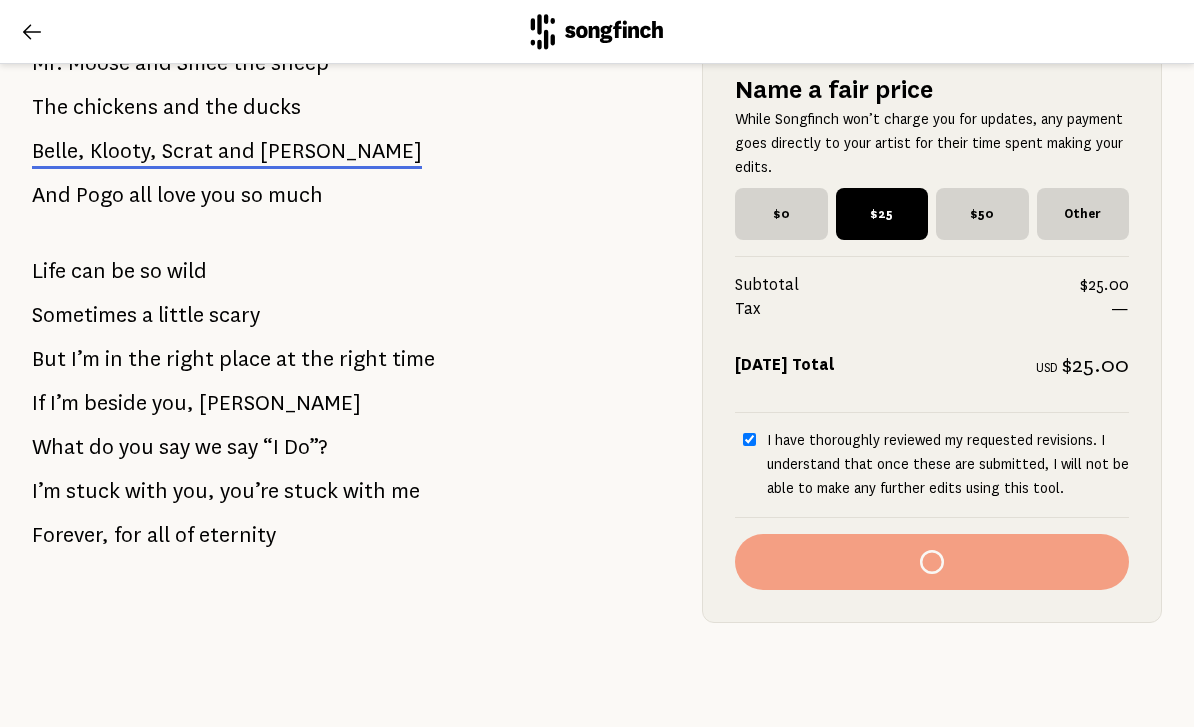 scroll, scrollTop: 2069, scrollLeft: 0, axis: vertical 